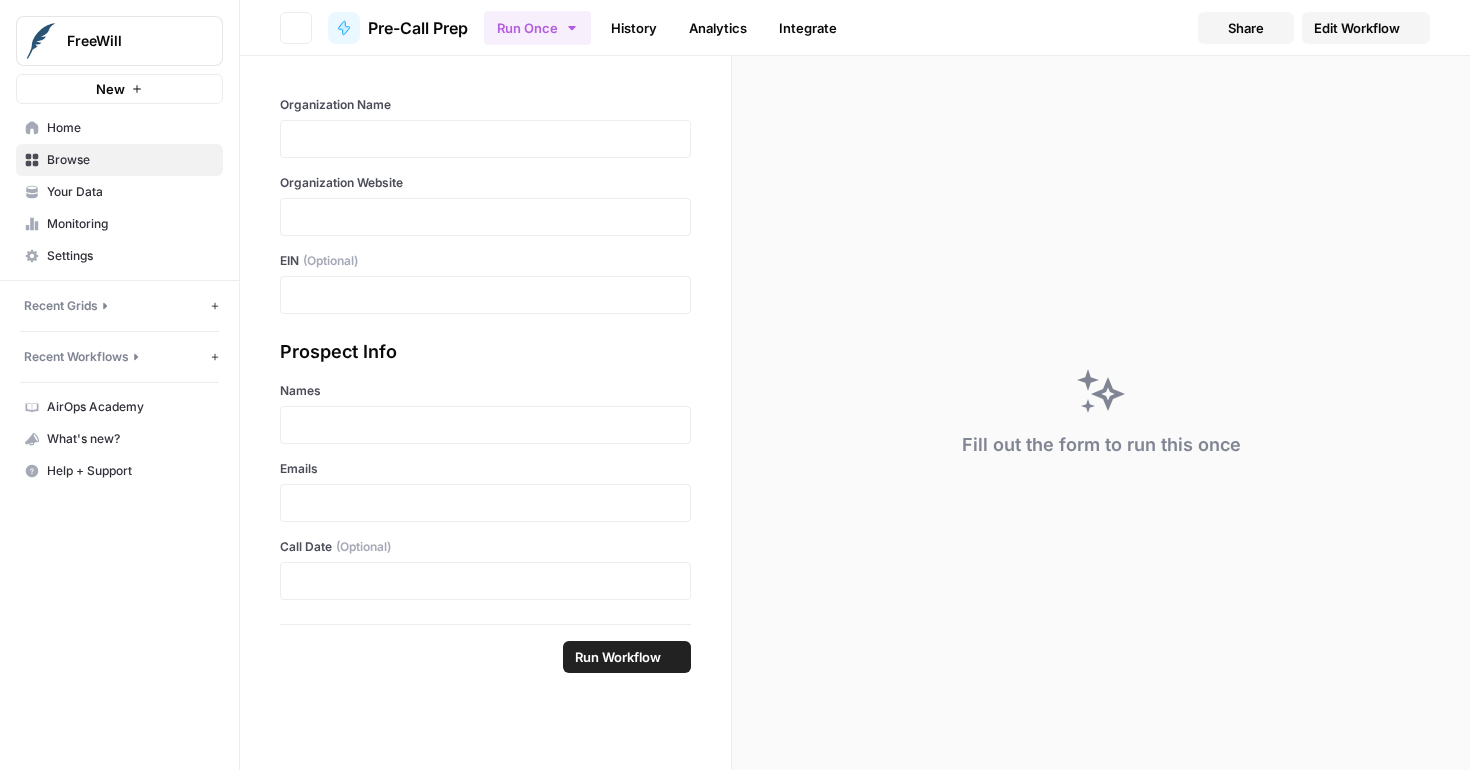 scroll, scrollTop: 0, scrollLeft: 0, axis: both 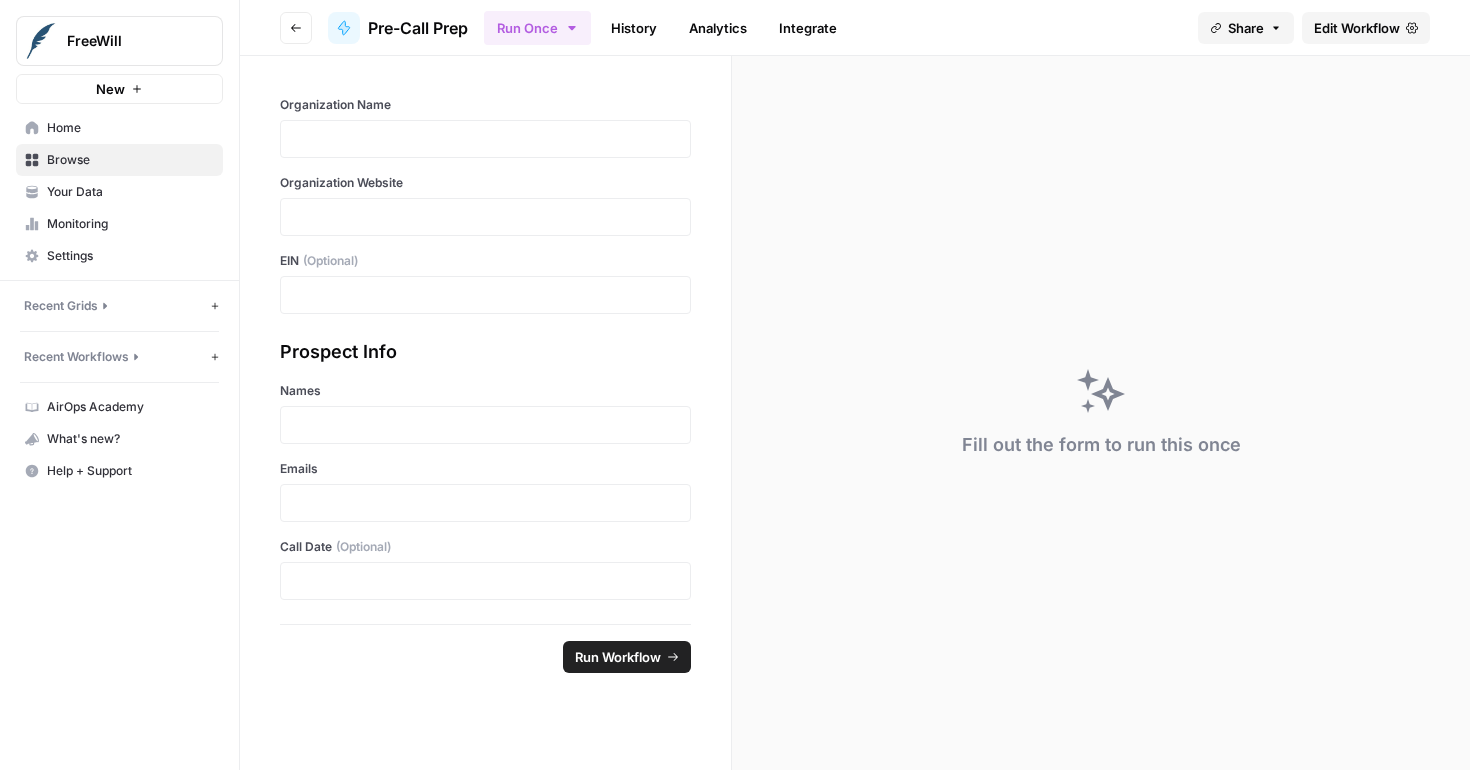 click at bounding box center (485, 139) 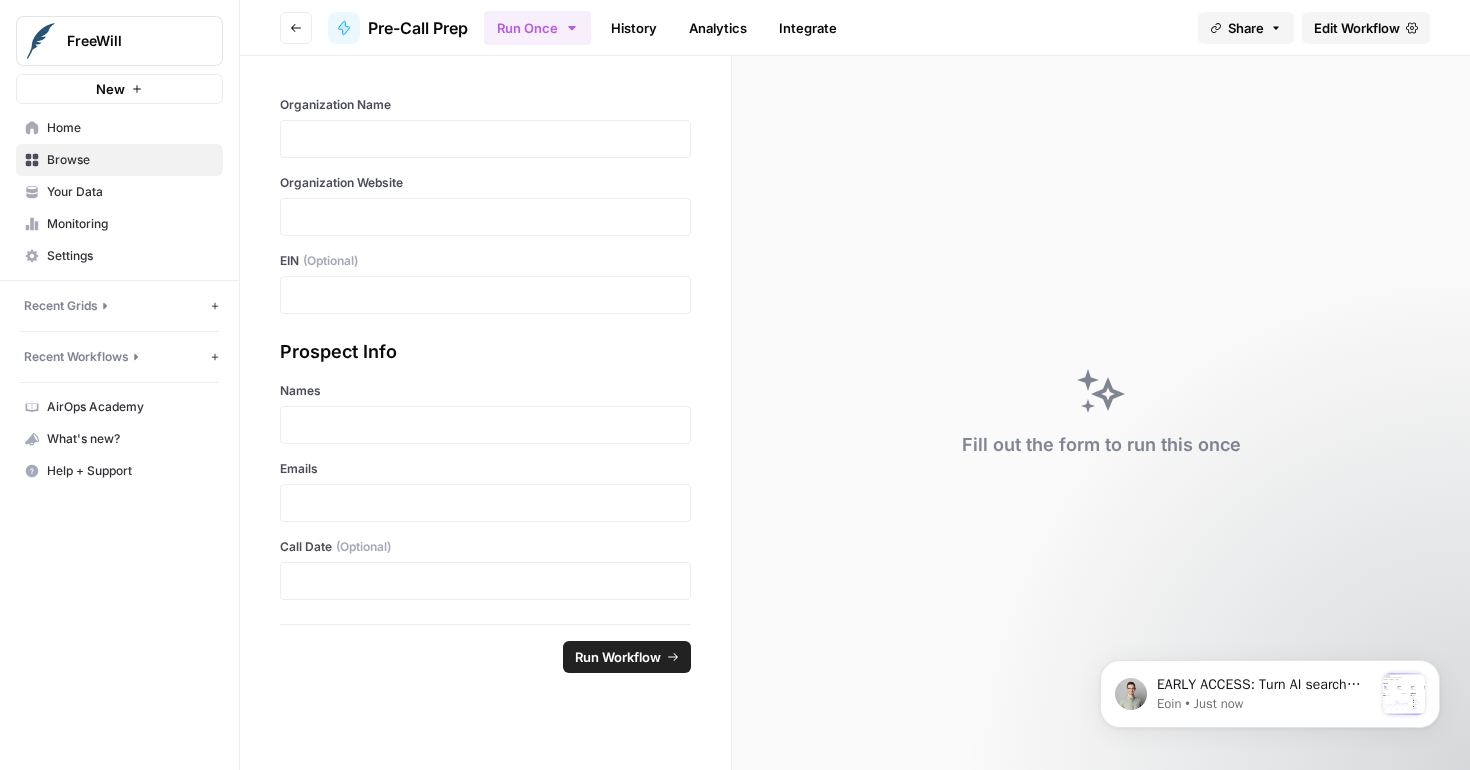 scroll, scrollTop: 0, scrollLeft: 0, axis: both 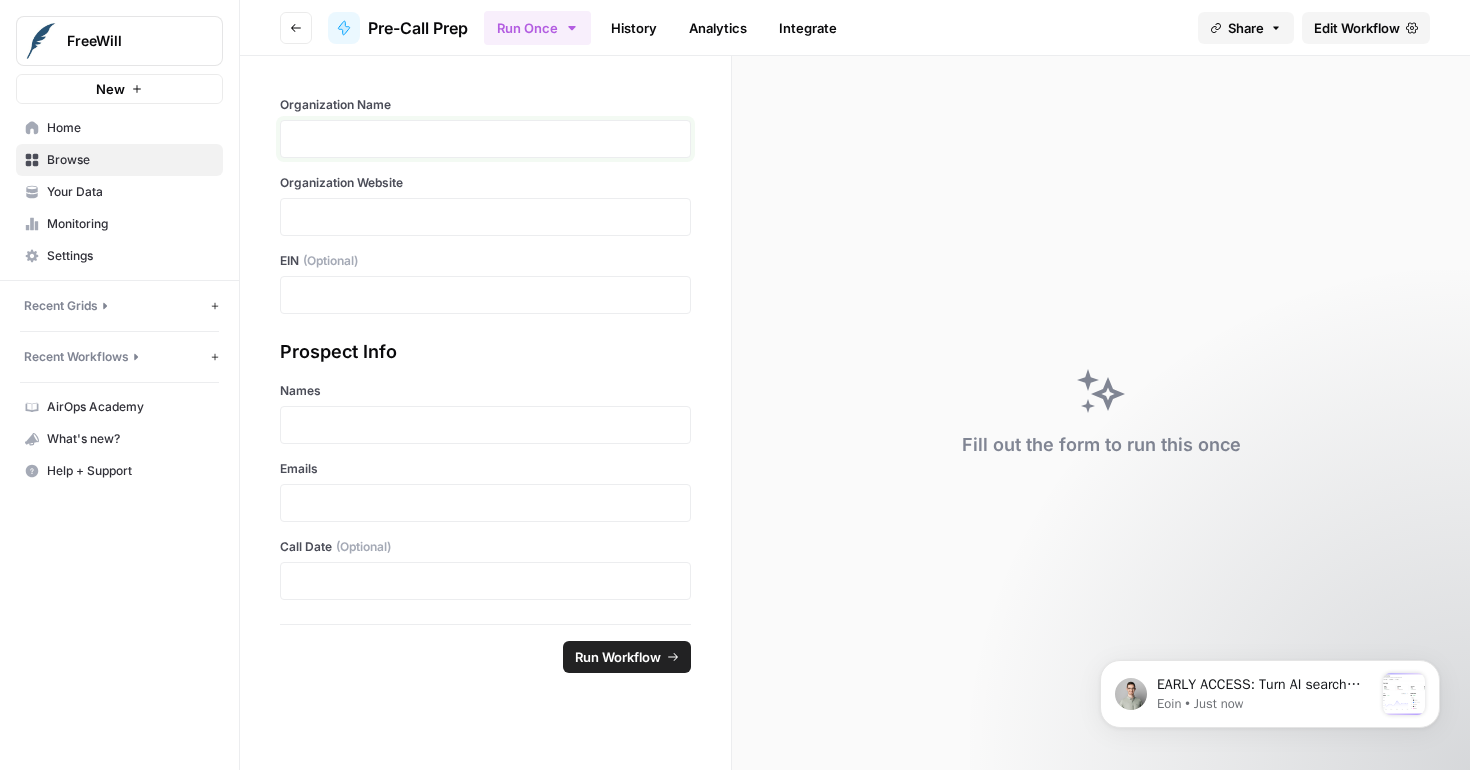 click at bounding box center (485, 139) 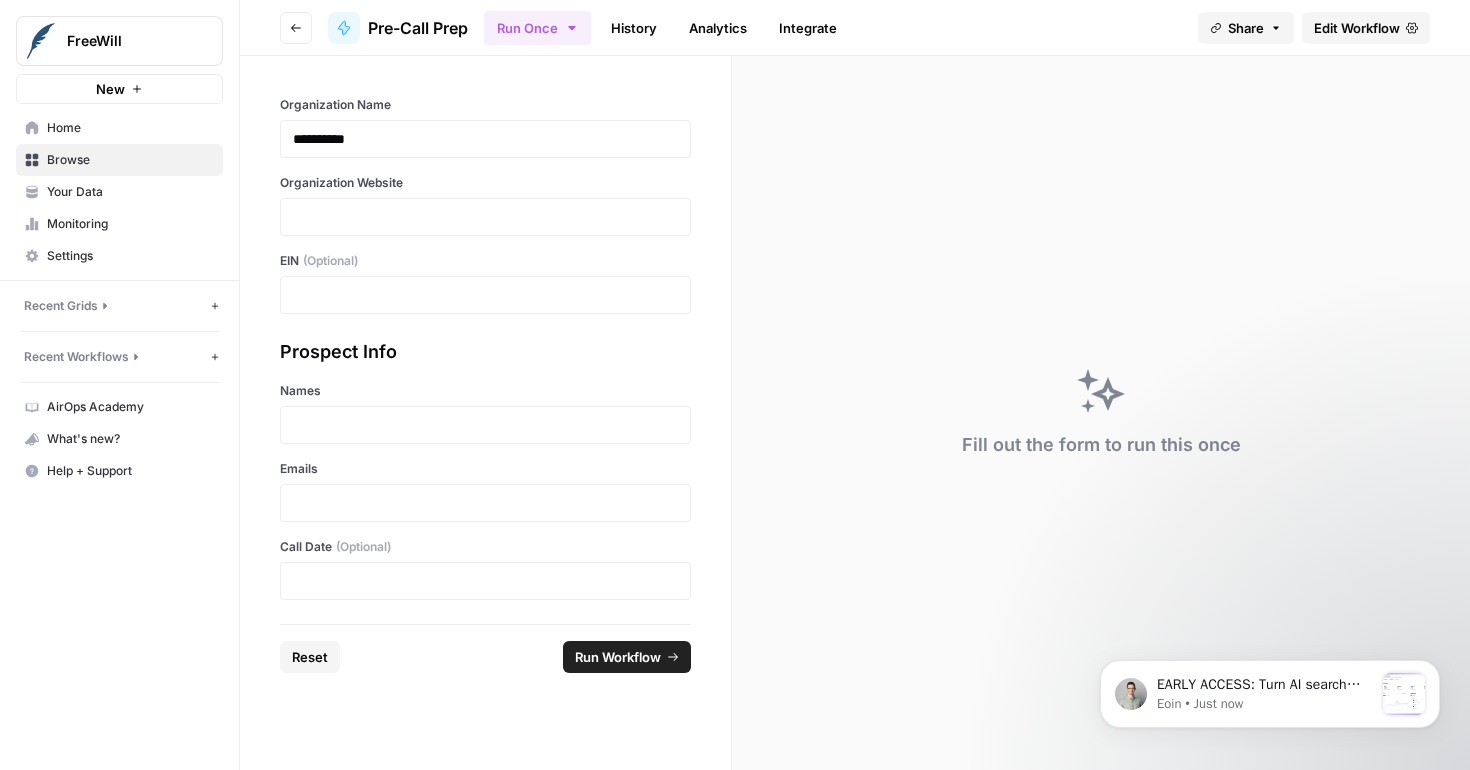 click at bounding box center (485, 217) 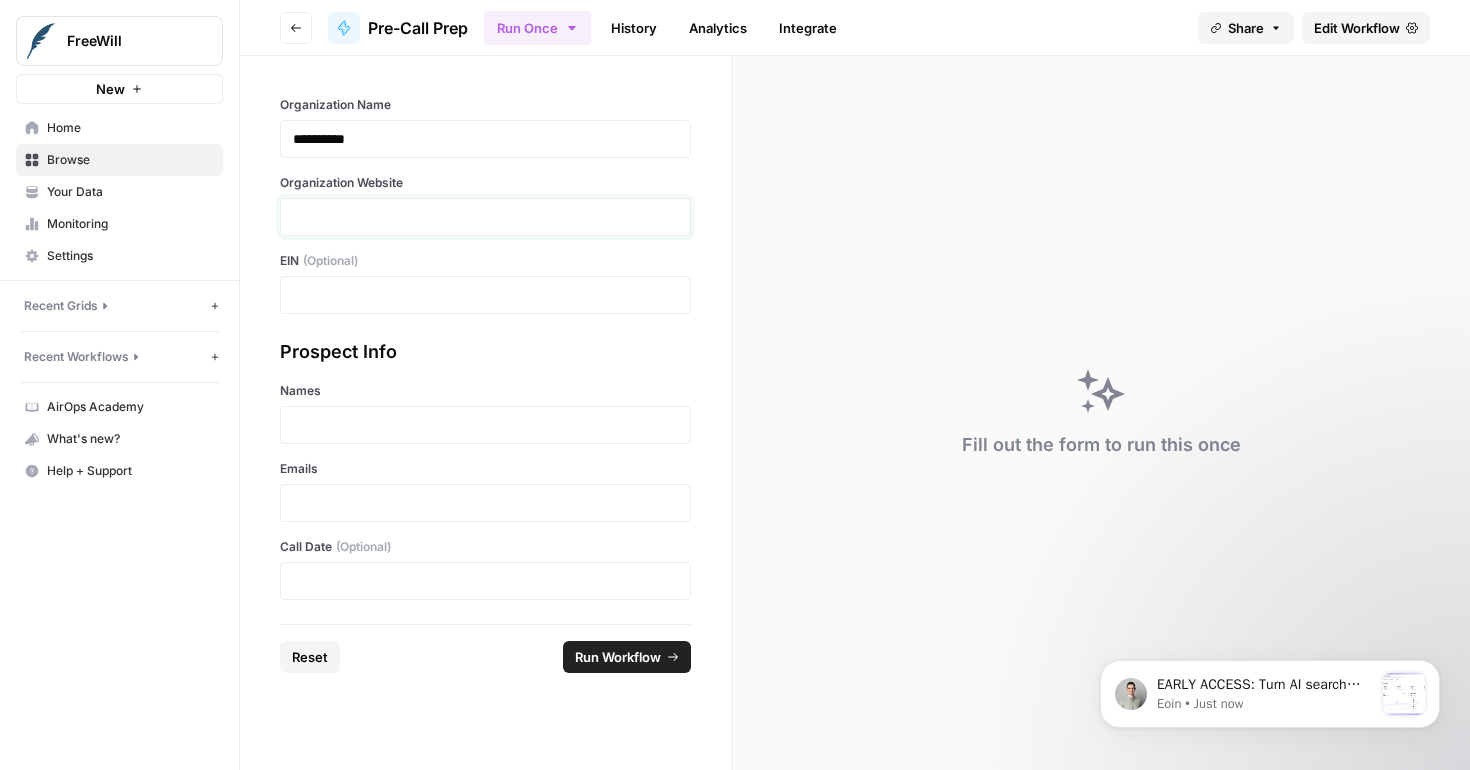 click at bounding box center (485, 217) 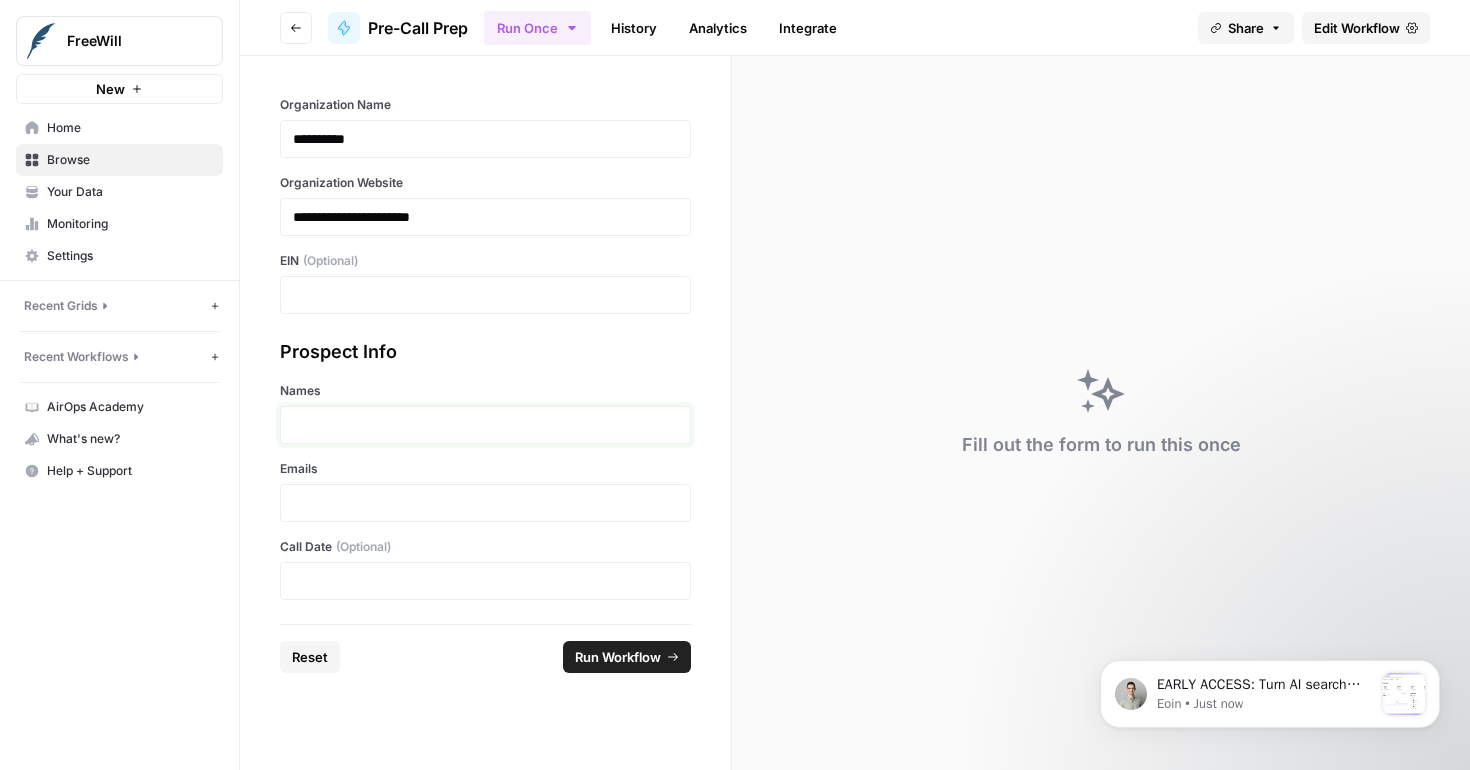 click at bounding box center (485, 425) 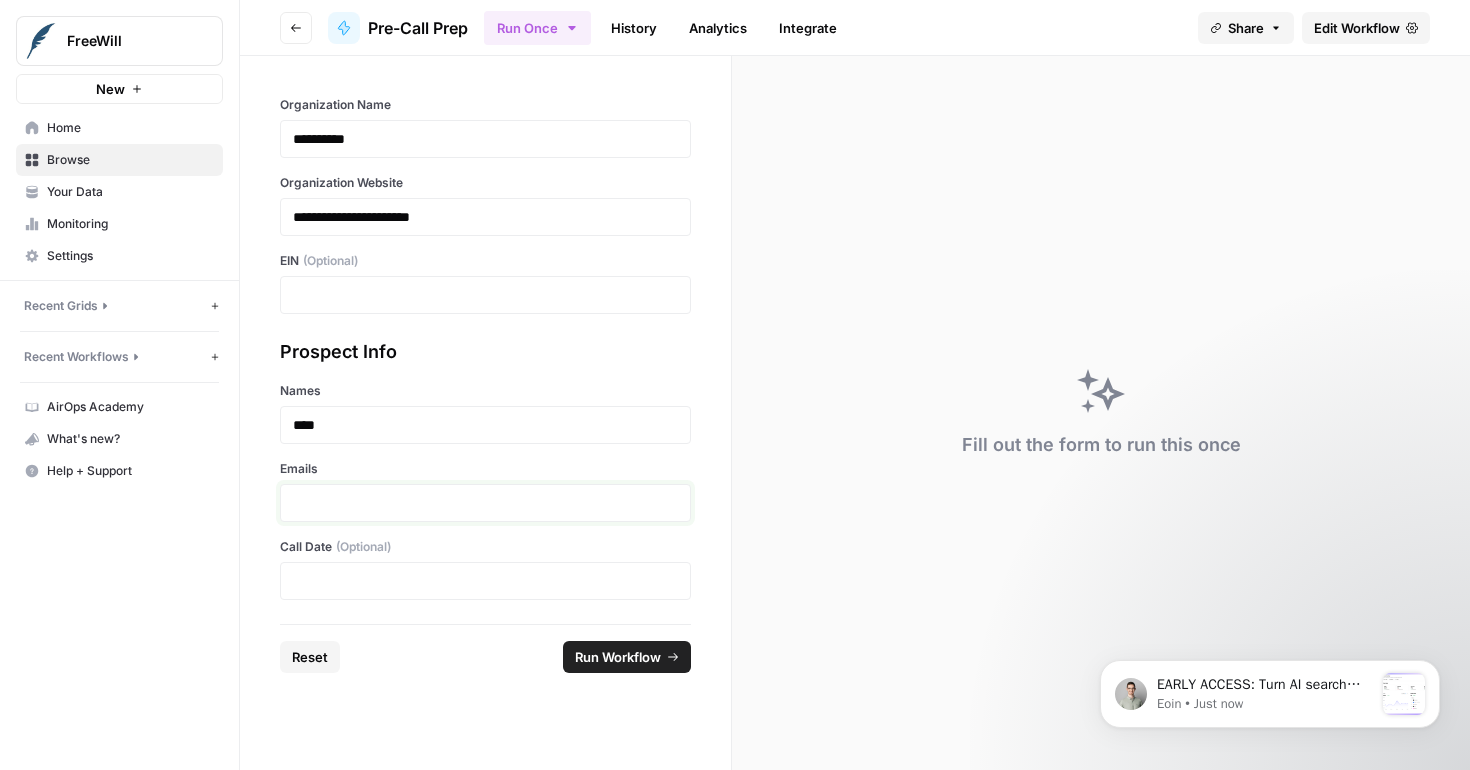 type 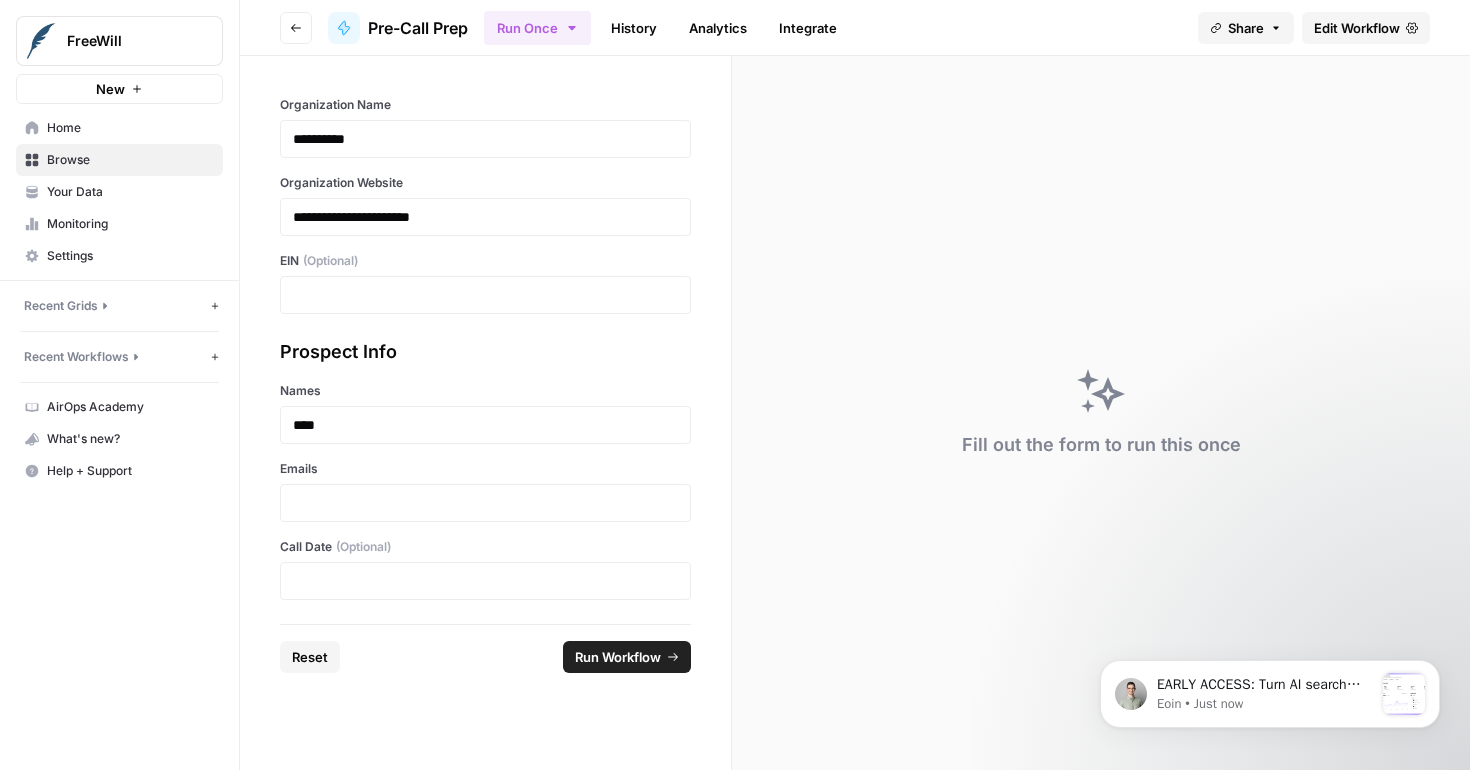 click on "****" at bounding box center [485, 425] 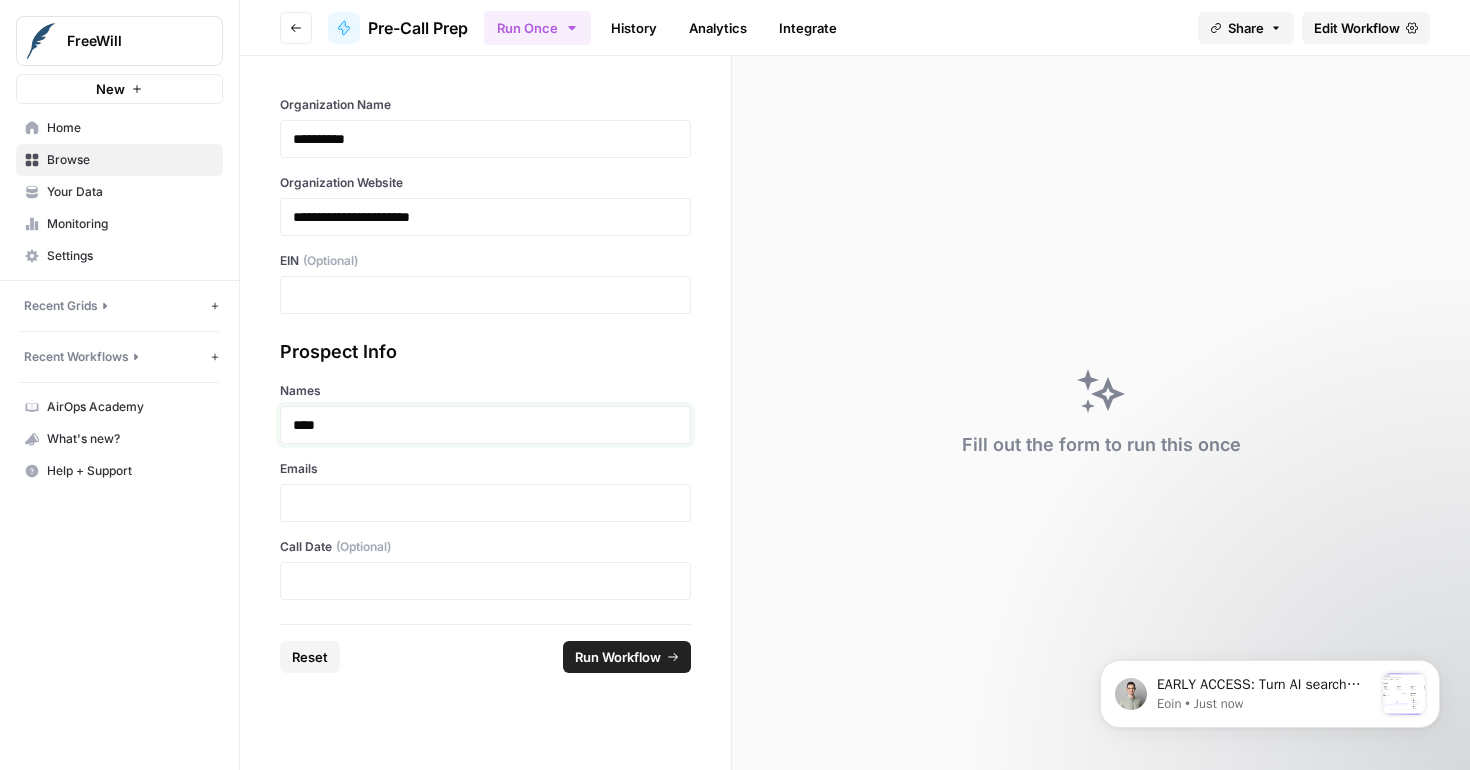 click on "****" at bounding box center [485, 425] 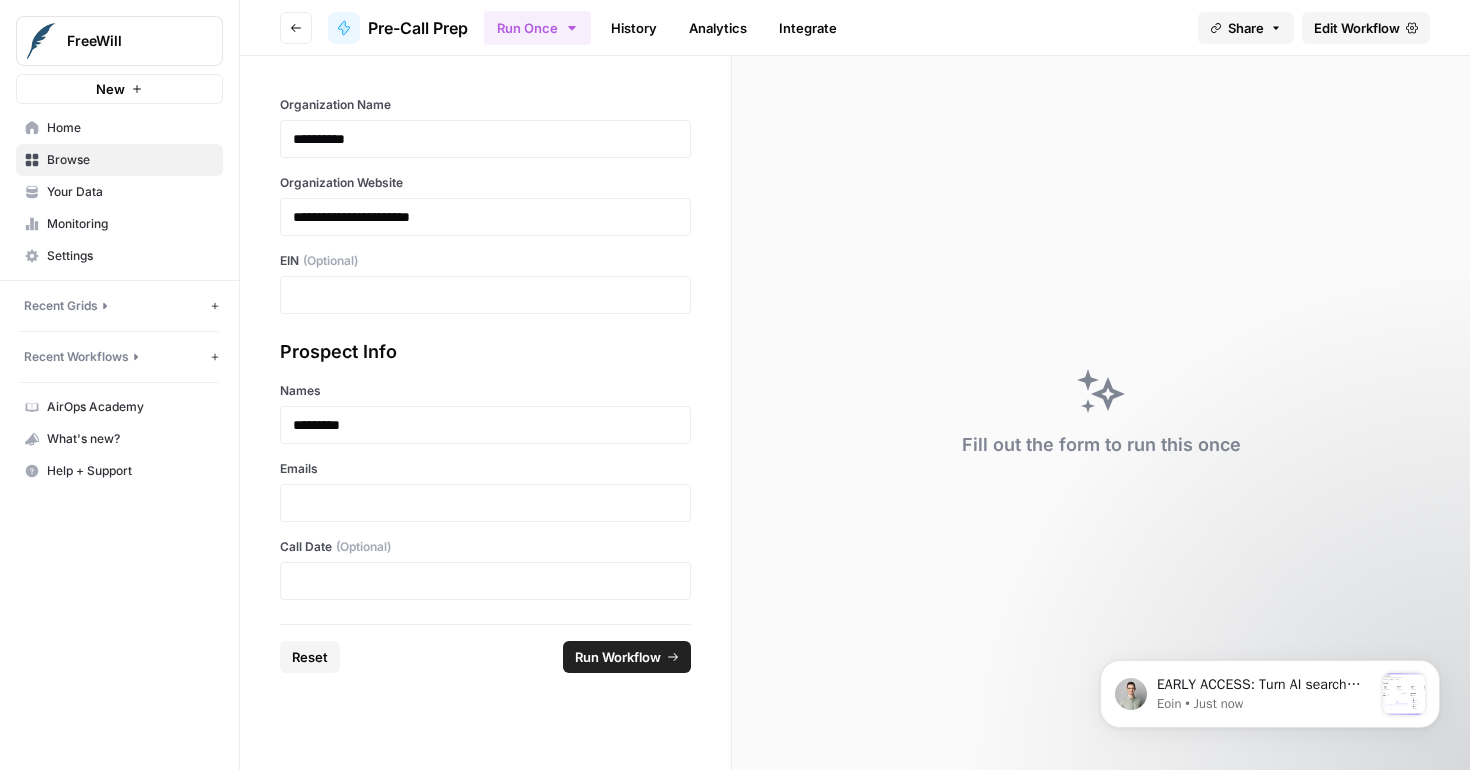 click on "Emails" at bounding box center [485, 491] 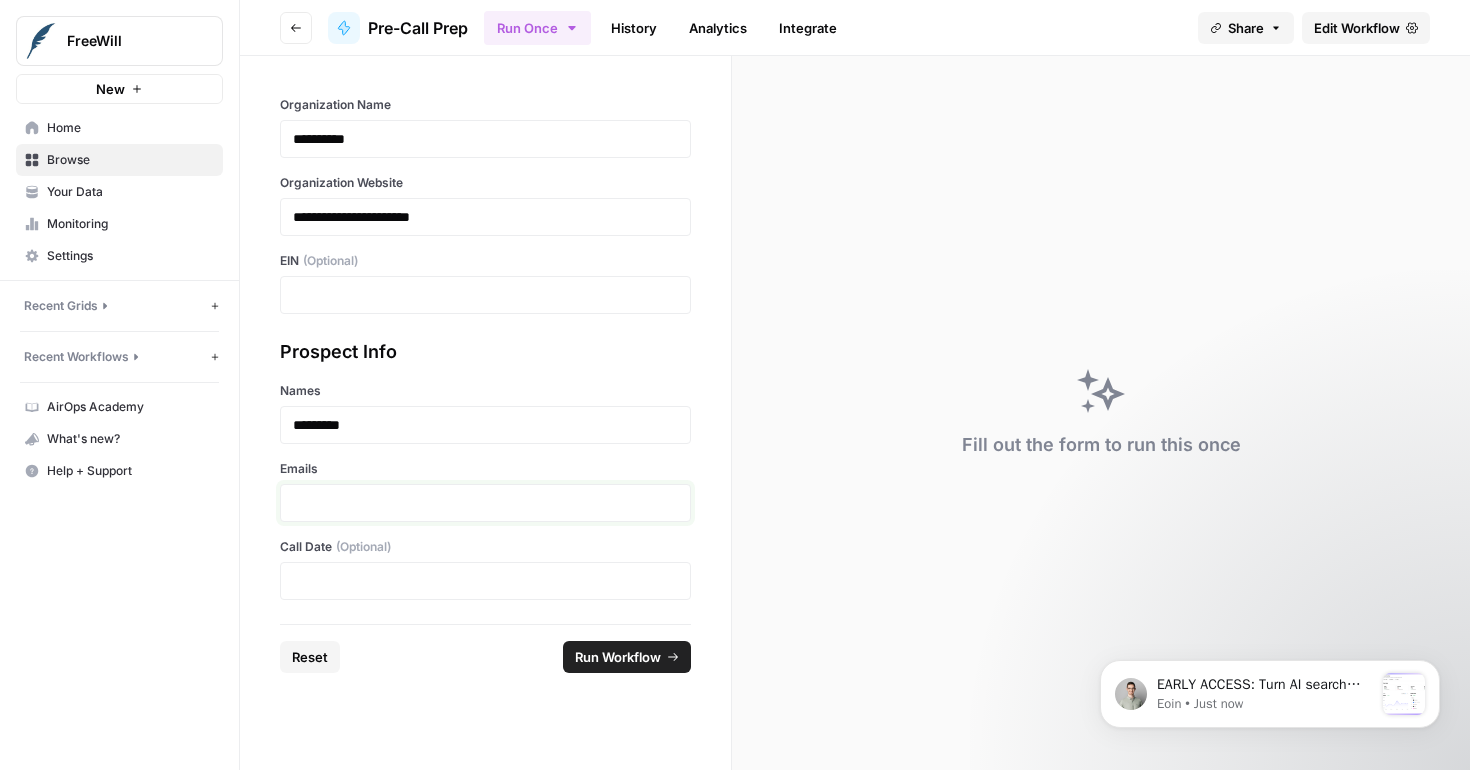 click at bounding box center (485, 503) 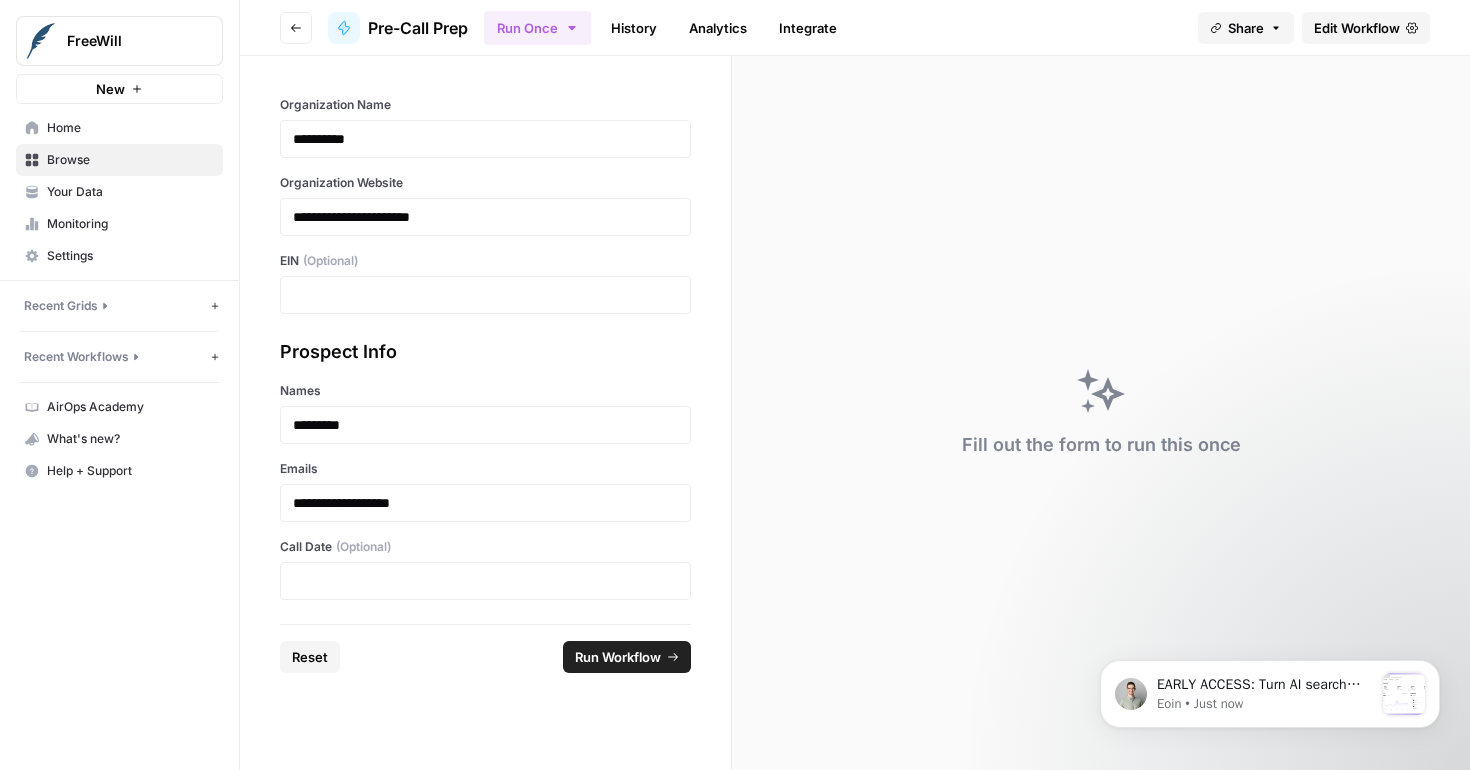 click on "Run Workflow" at bounding box center (627, 657) 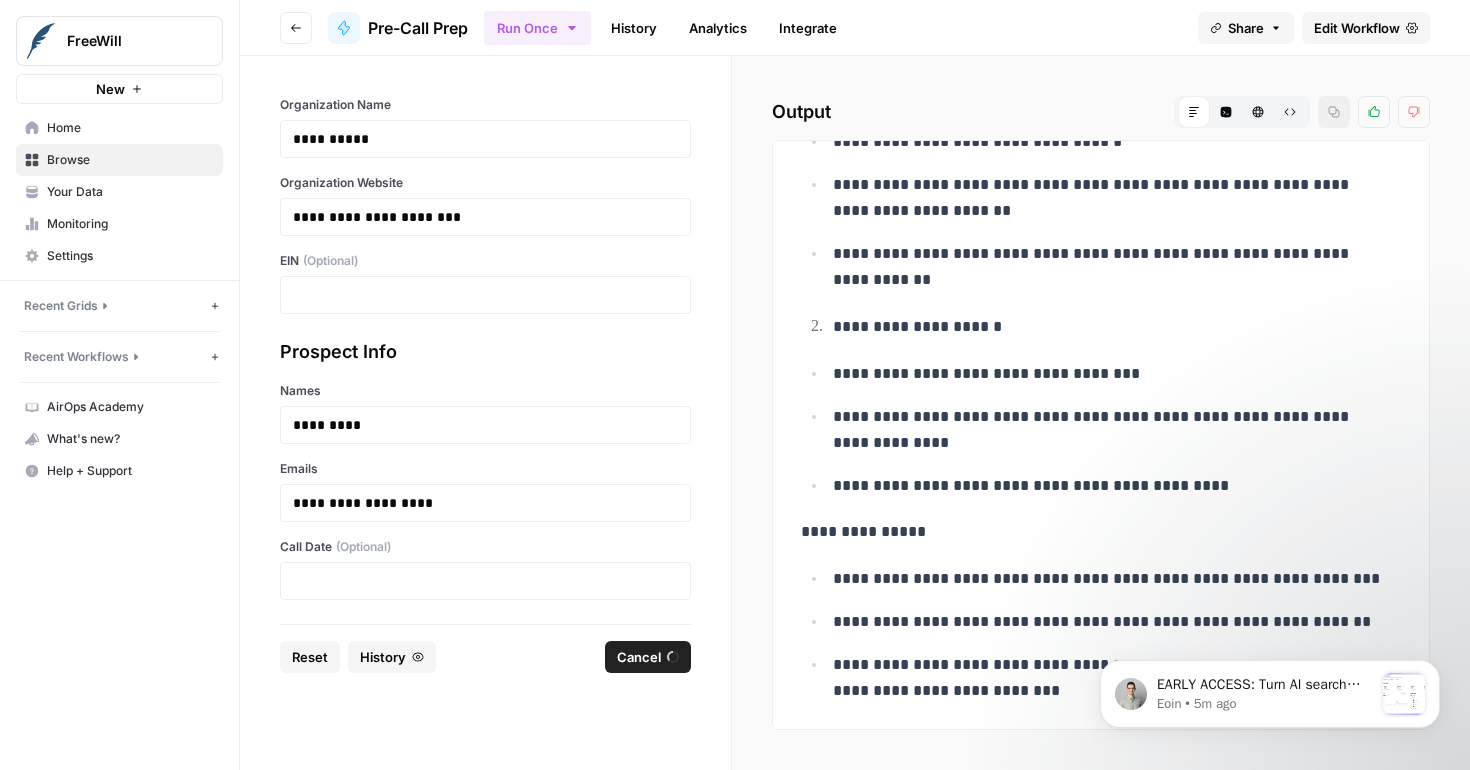 scroll, scrollTop: 0, scrollLeft: 0, axis: both 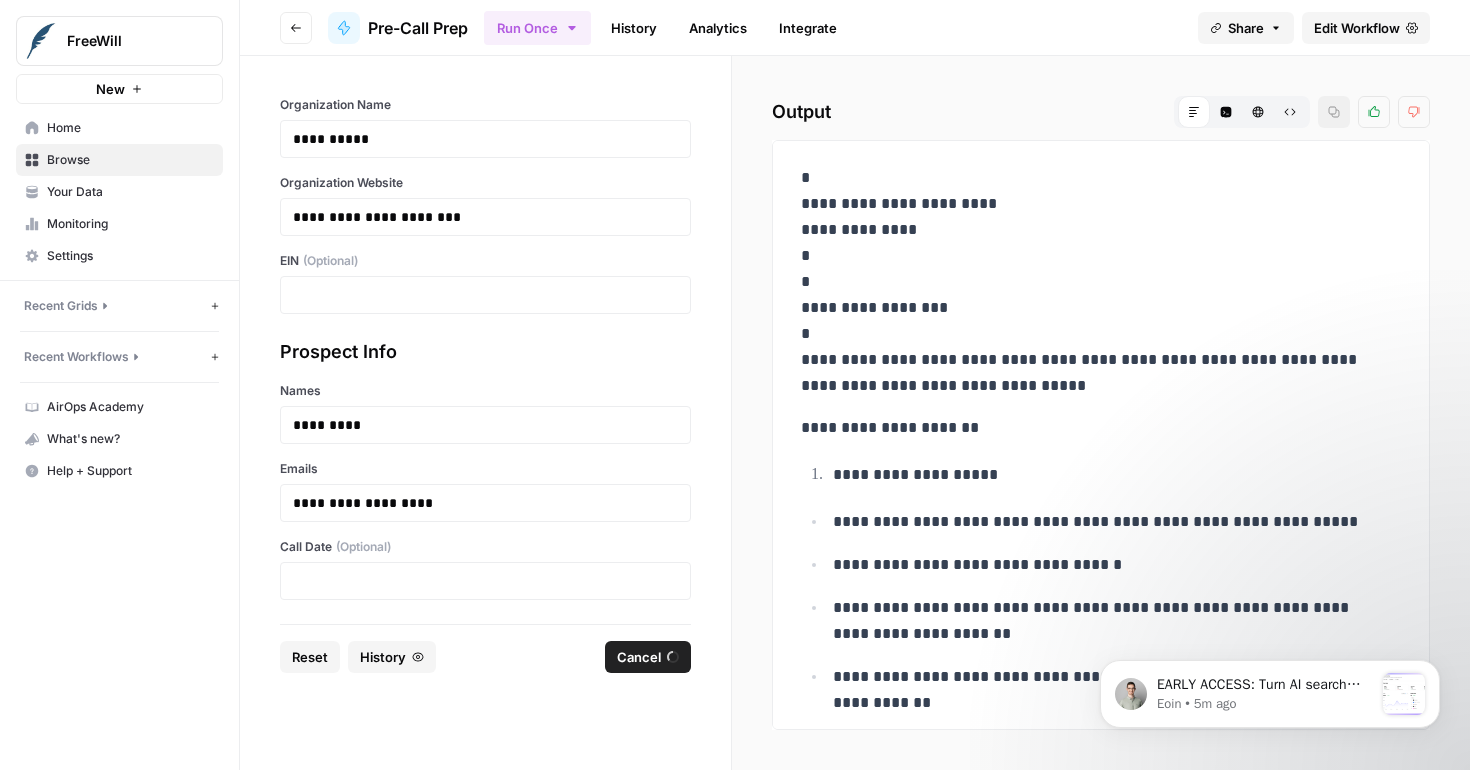 click on "**********" at bounding box center (1101, 413) 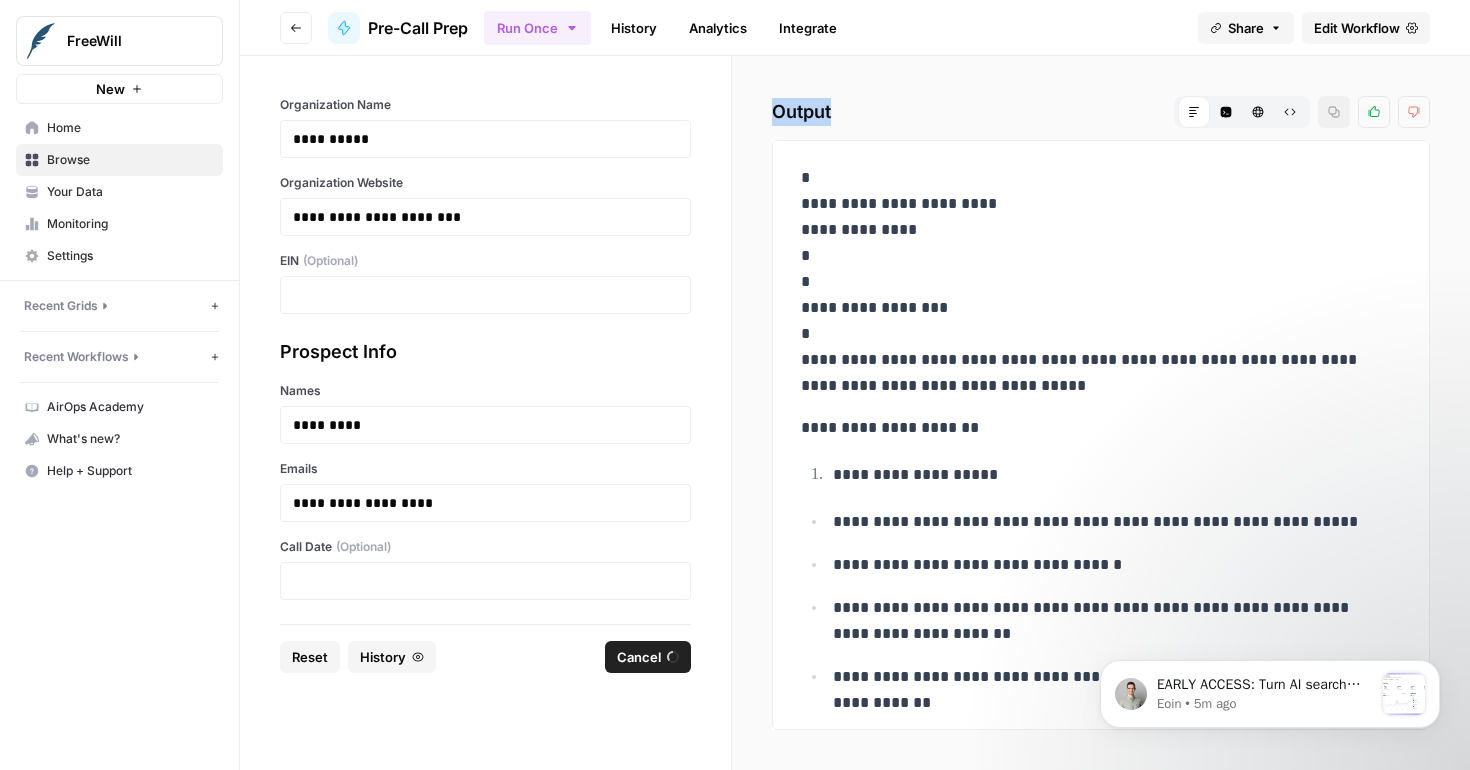 click on "**********" at bounding box center (1101, 413) 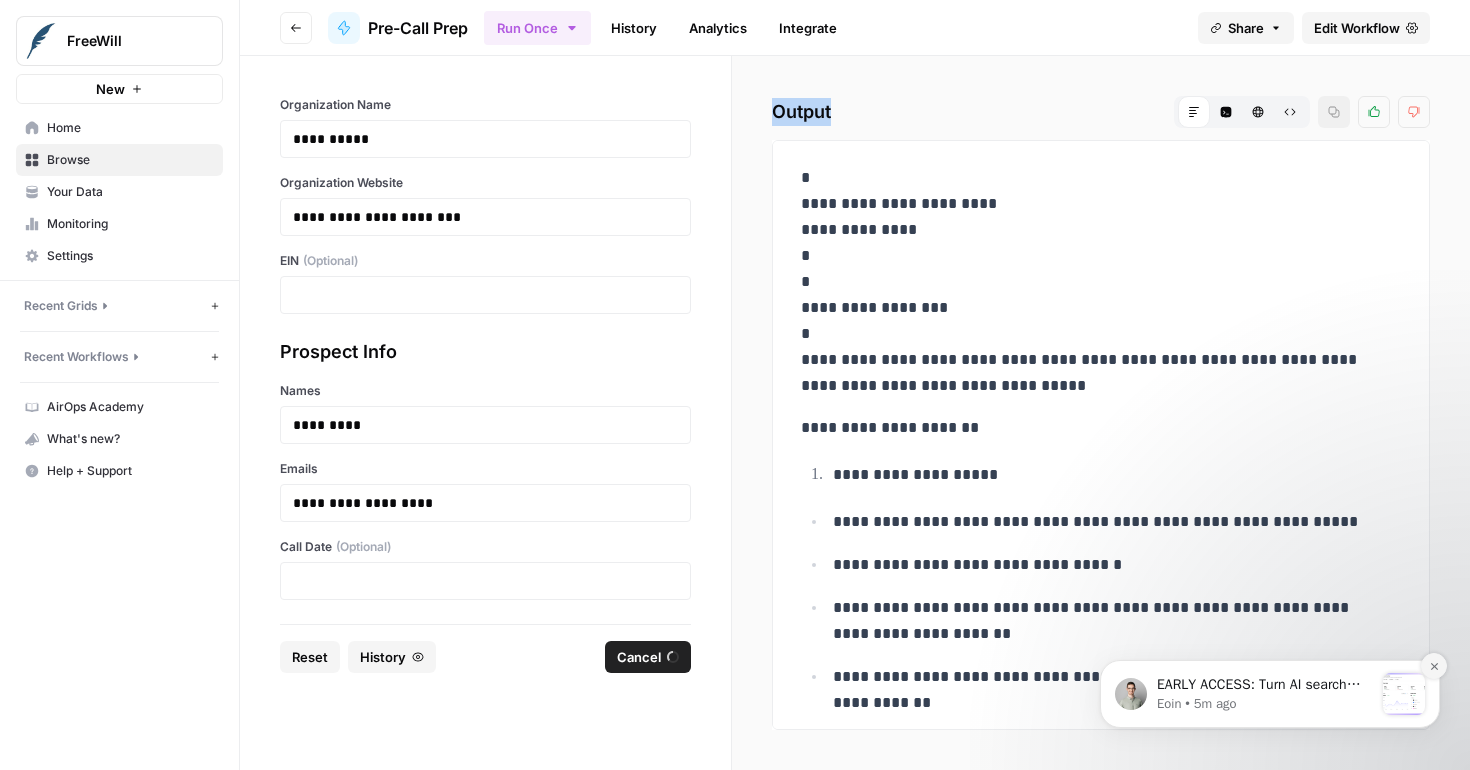click 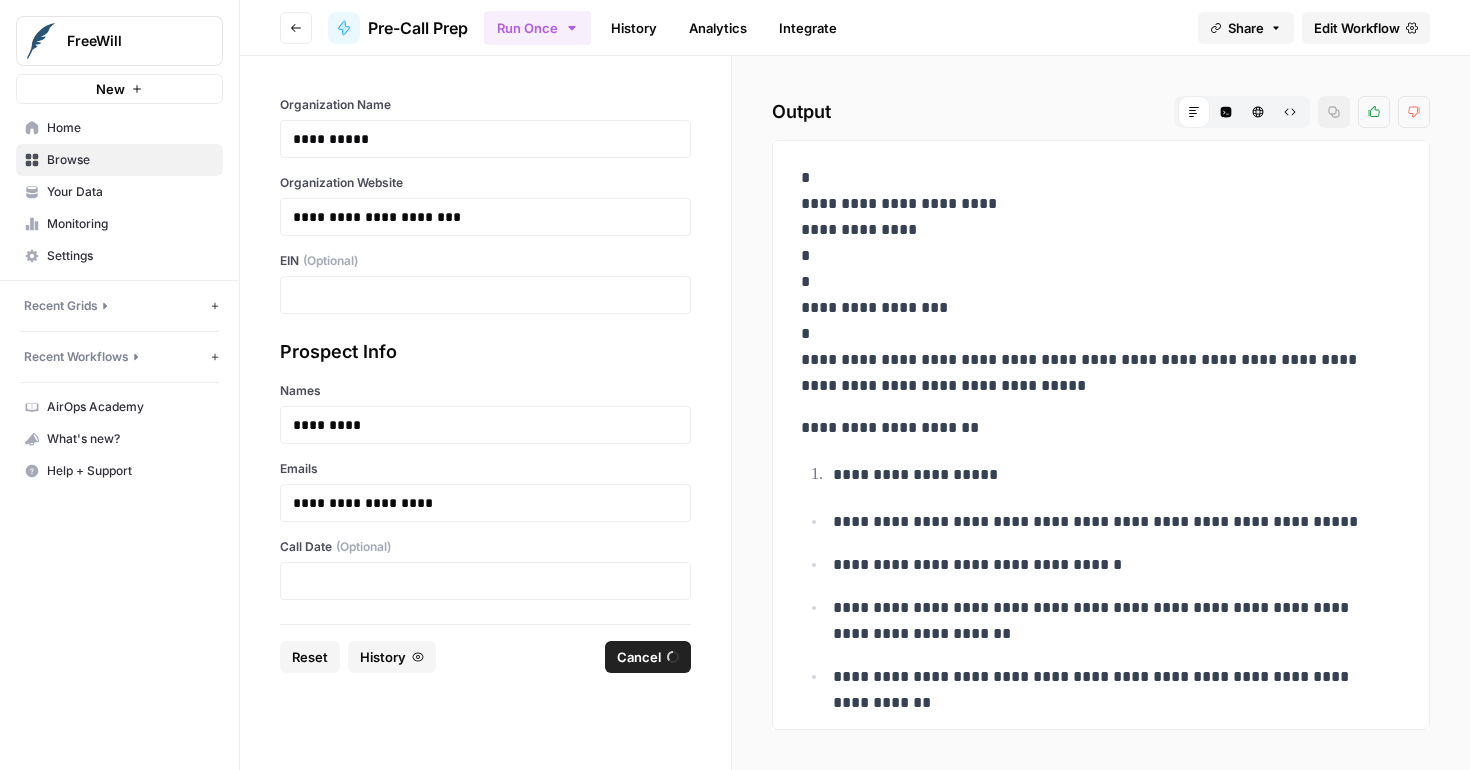 click on "**********" at bounding box center (1101, 1401) 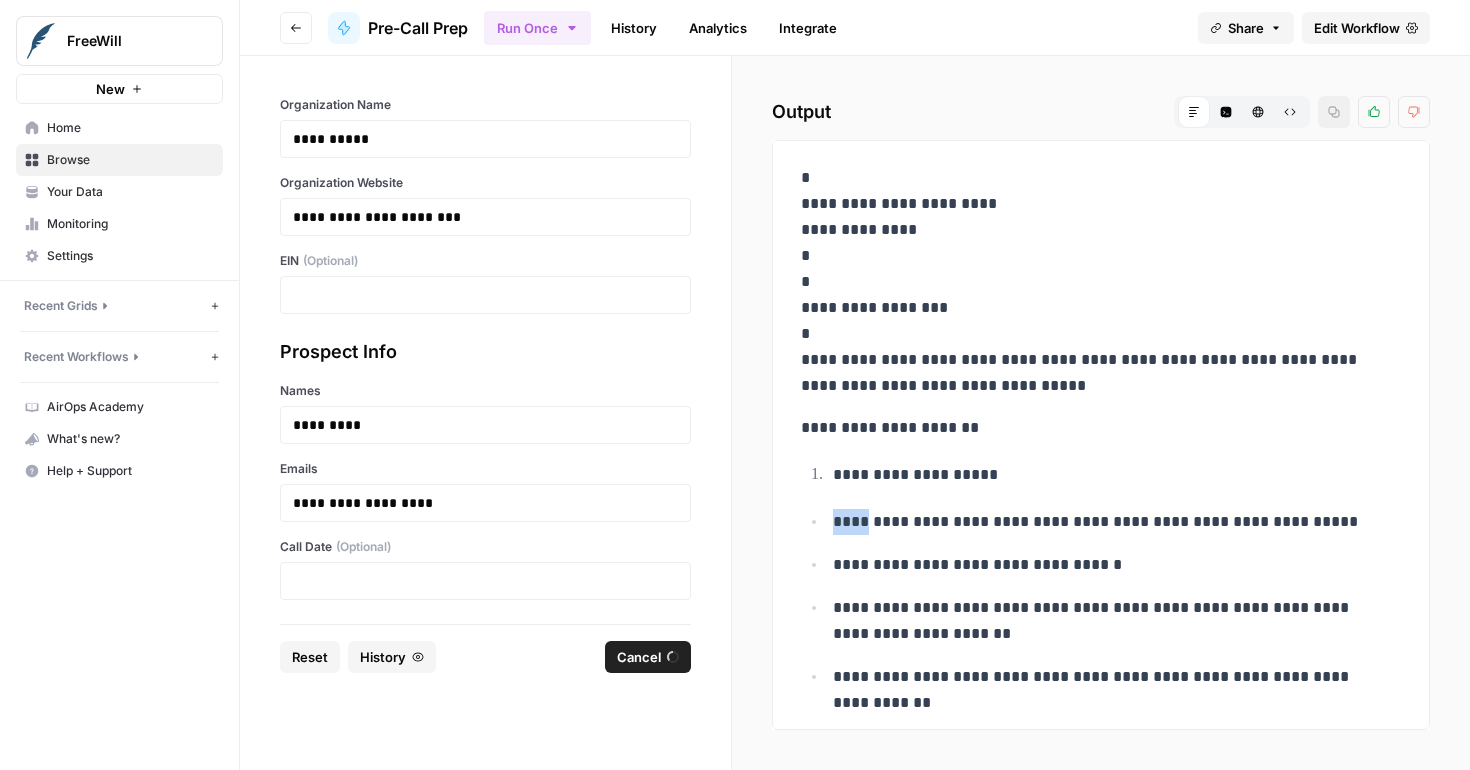 click on "**********" at bounding box center [1101, 1401] 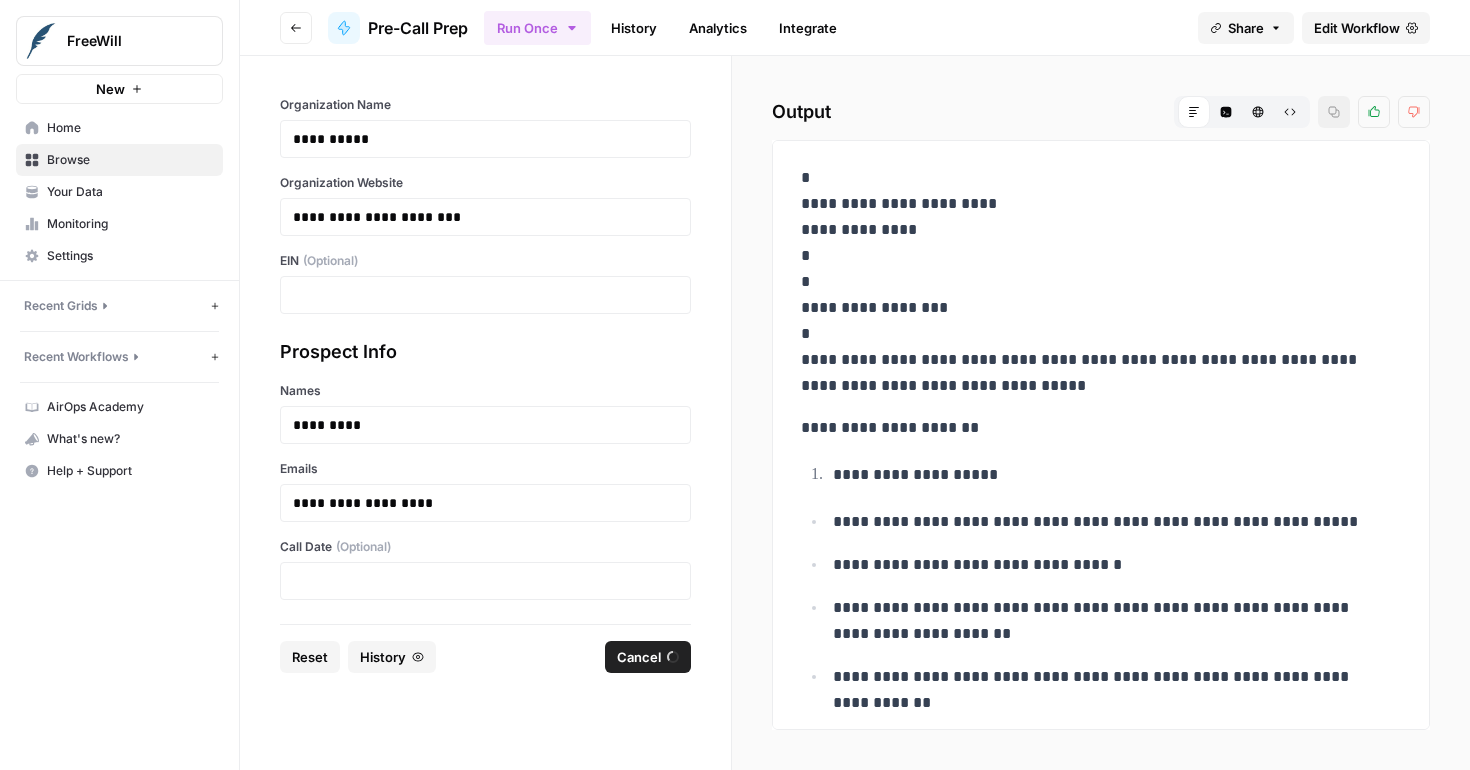 click on "**********" at bounding box center (1101, 413) 